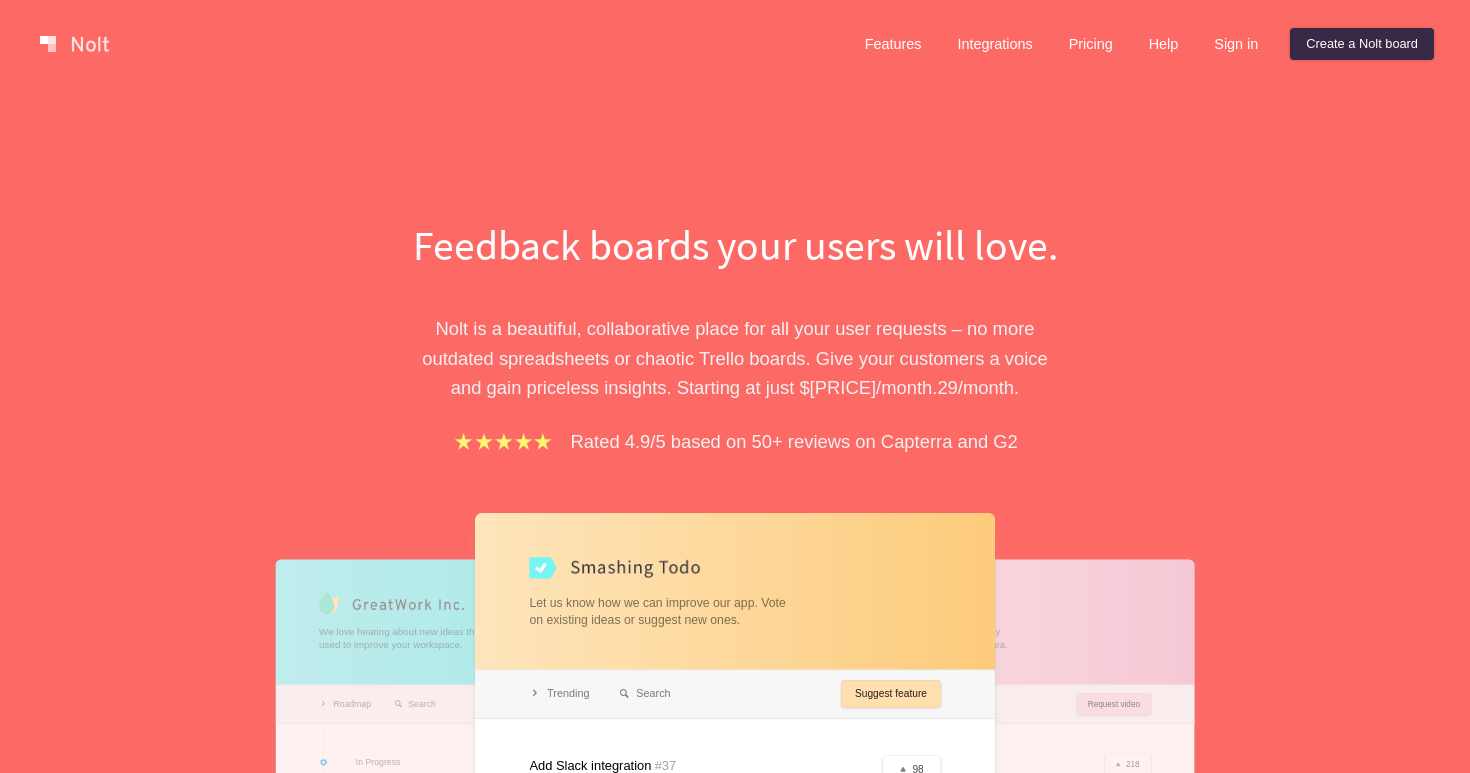 scroll, scrollTop: 0, scrollLeft: 0, axis: both 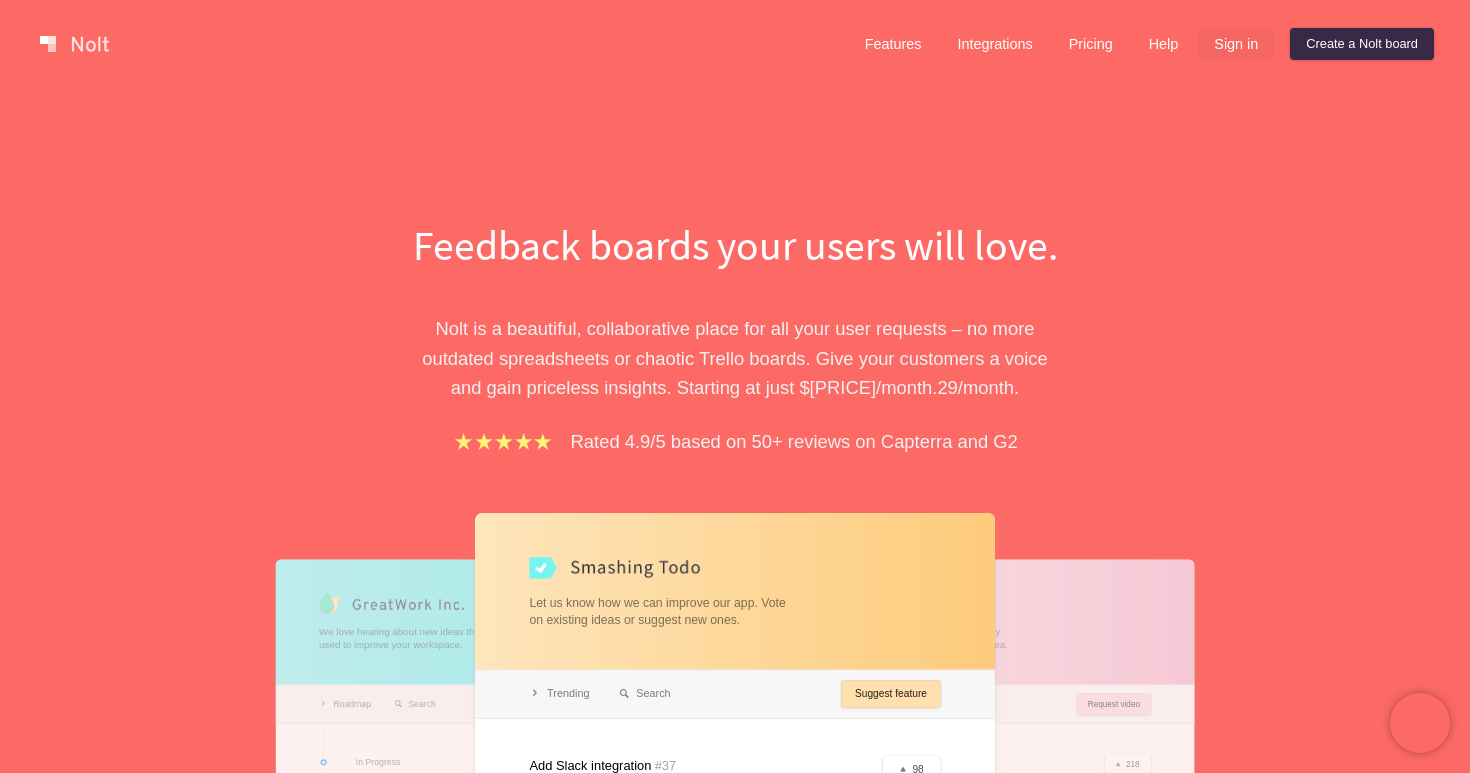 click on "Sign in" at bounding box center (1236, 44) 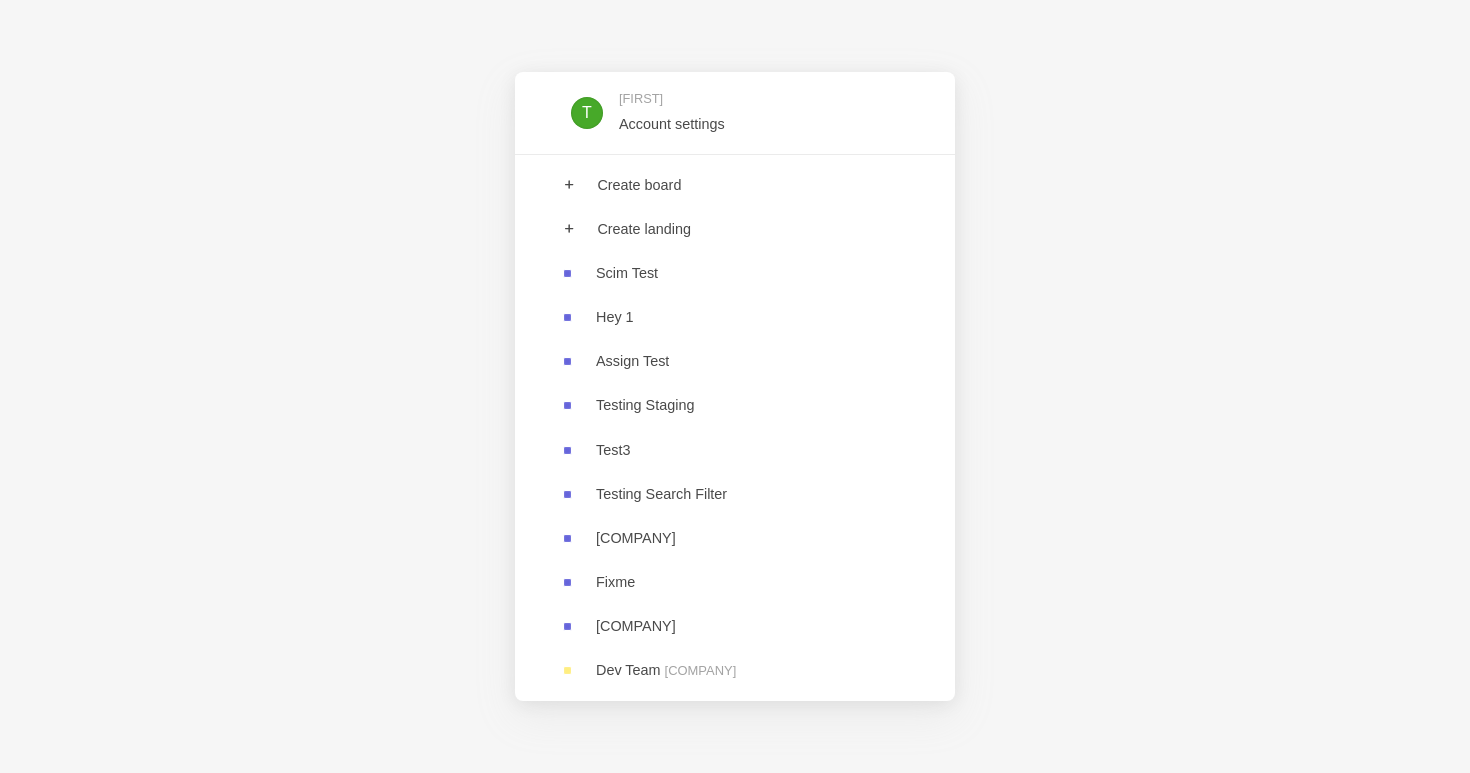 click on "[FIRST] [LAST] Account settings Create board Create landing Scim Hey 1 Assign Test Testing Staging Test3 Testing Search Filter integration-testing Fixme TestMe Dev Team   (landing)" at bounding box center (735, 386) 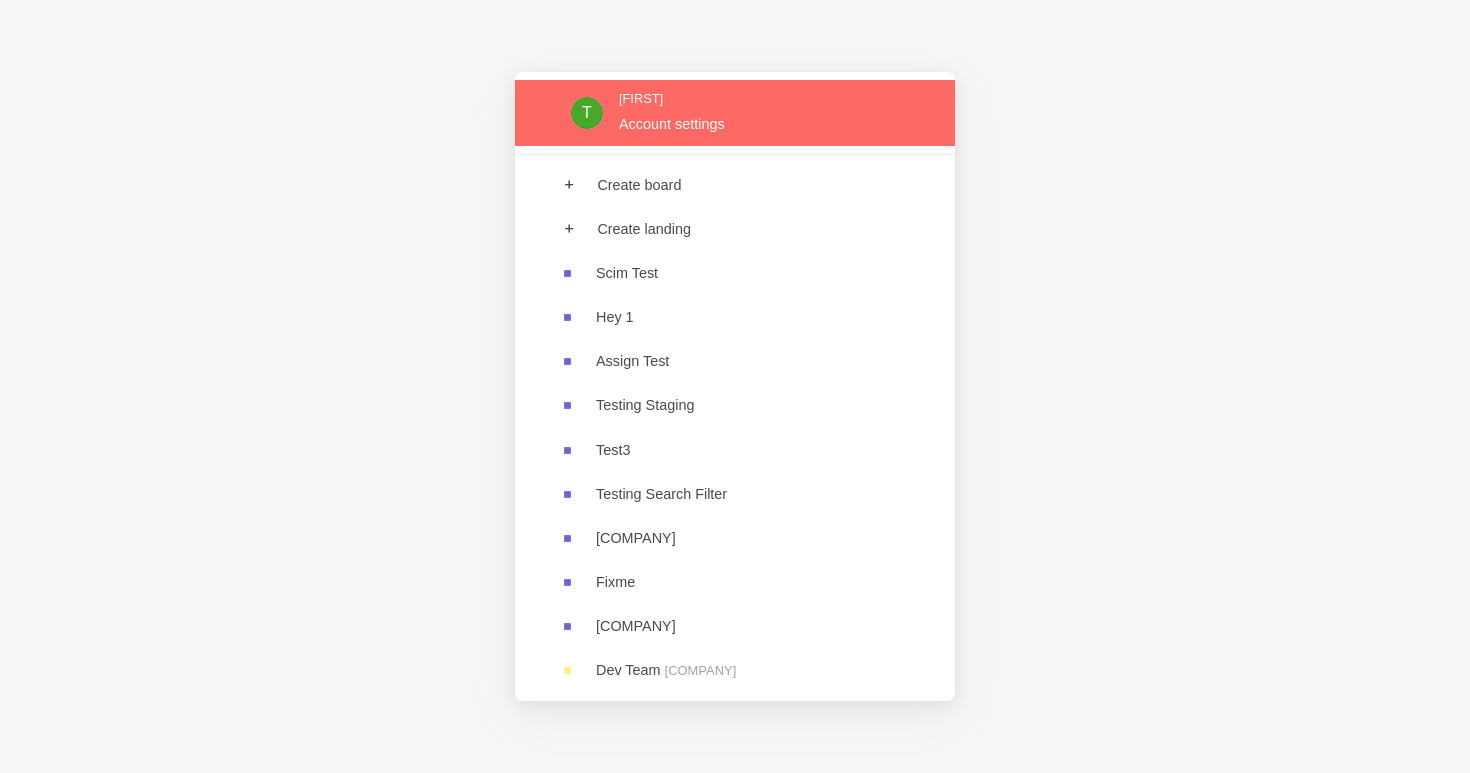 click at bounding box center (735, 112) 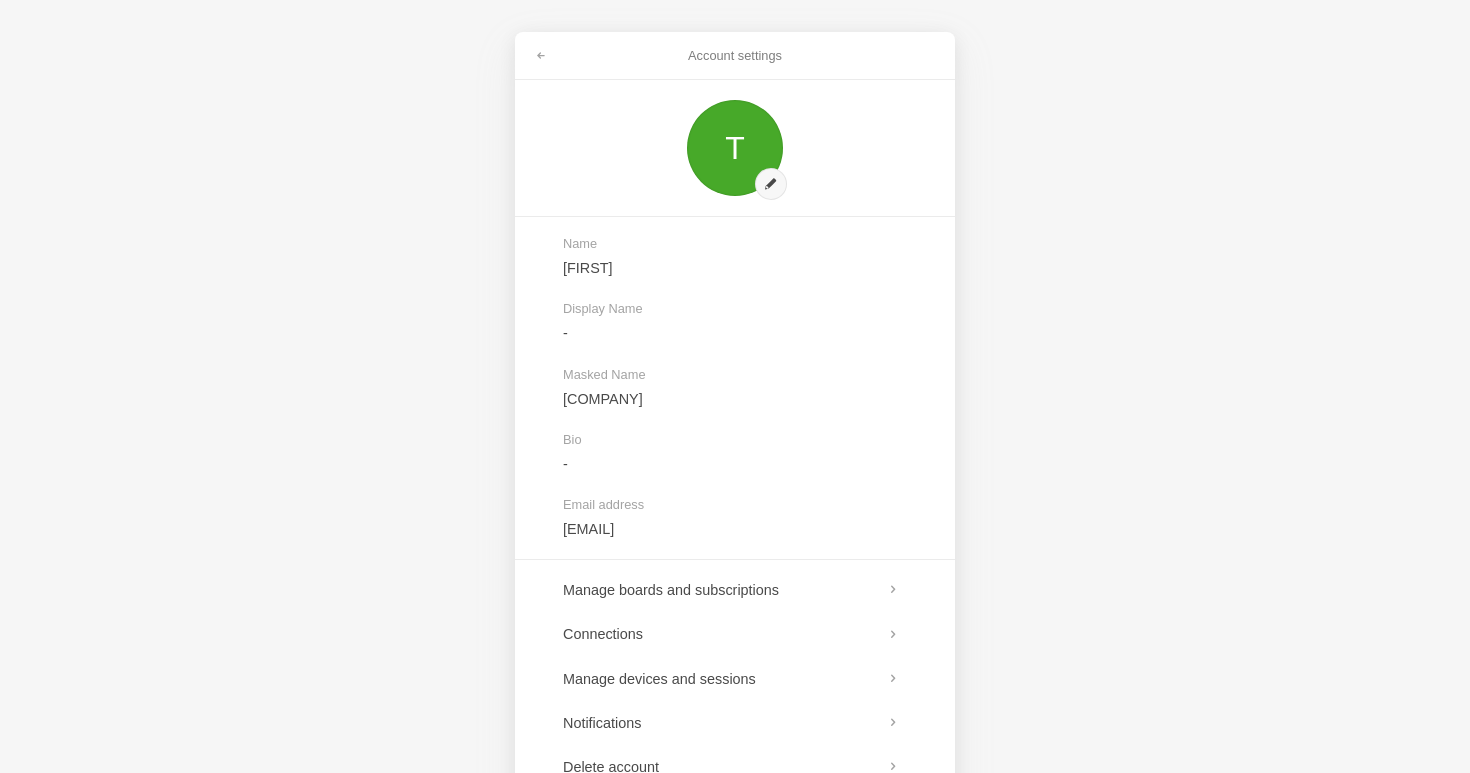 scroll, scrollTop: 100, scrollLeft: 0, axis: vertical 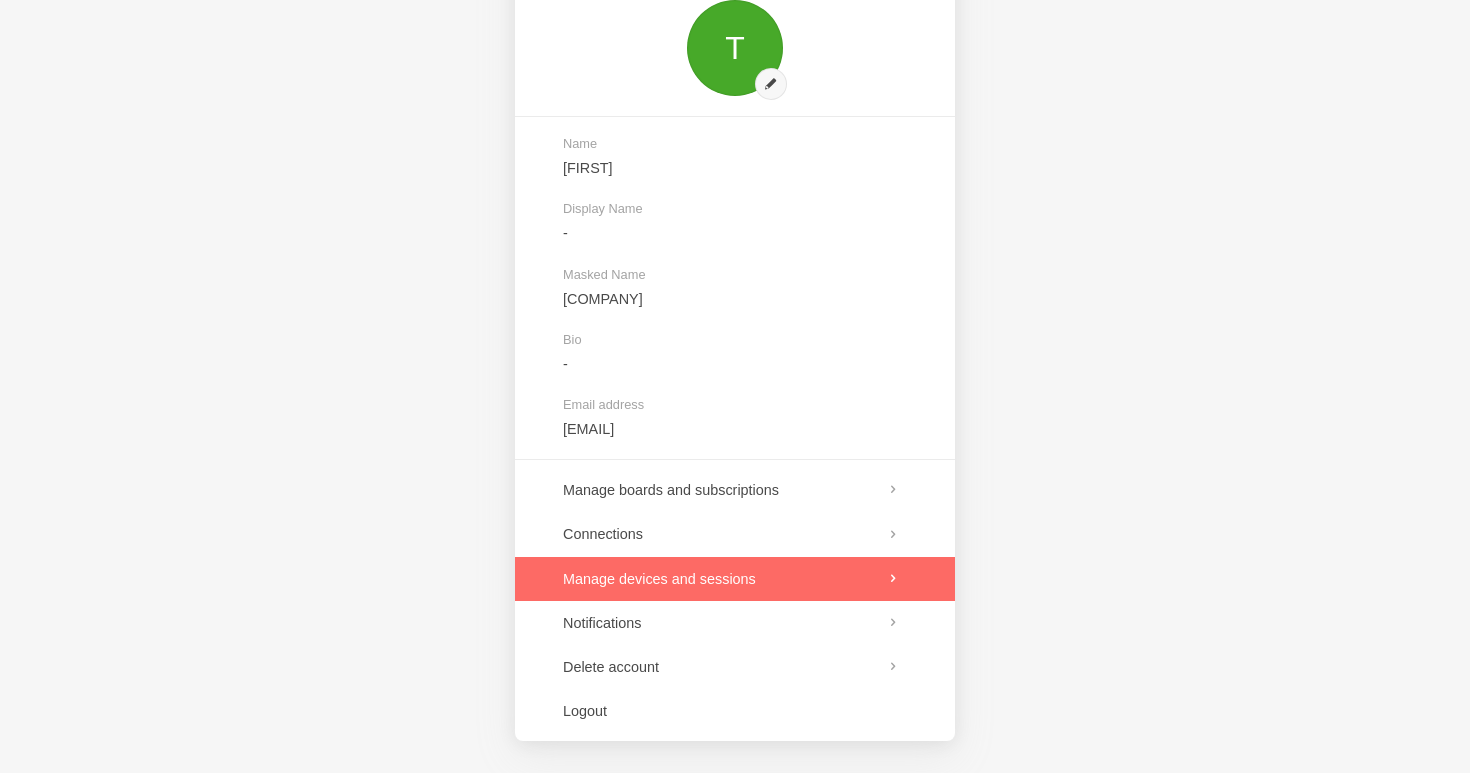 click at bounding box center [735, 579] 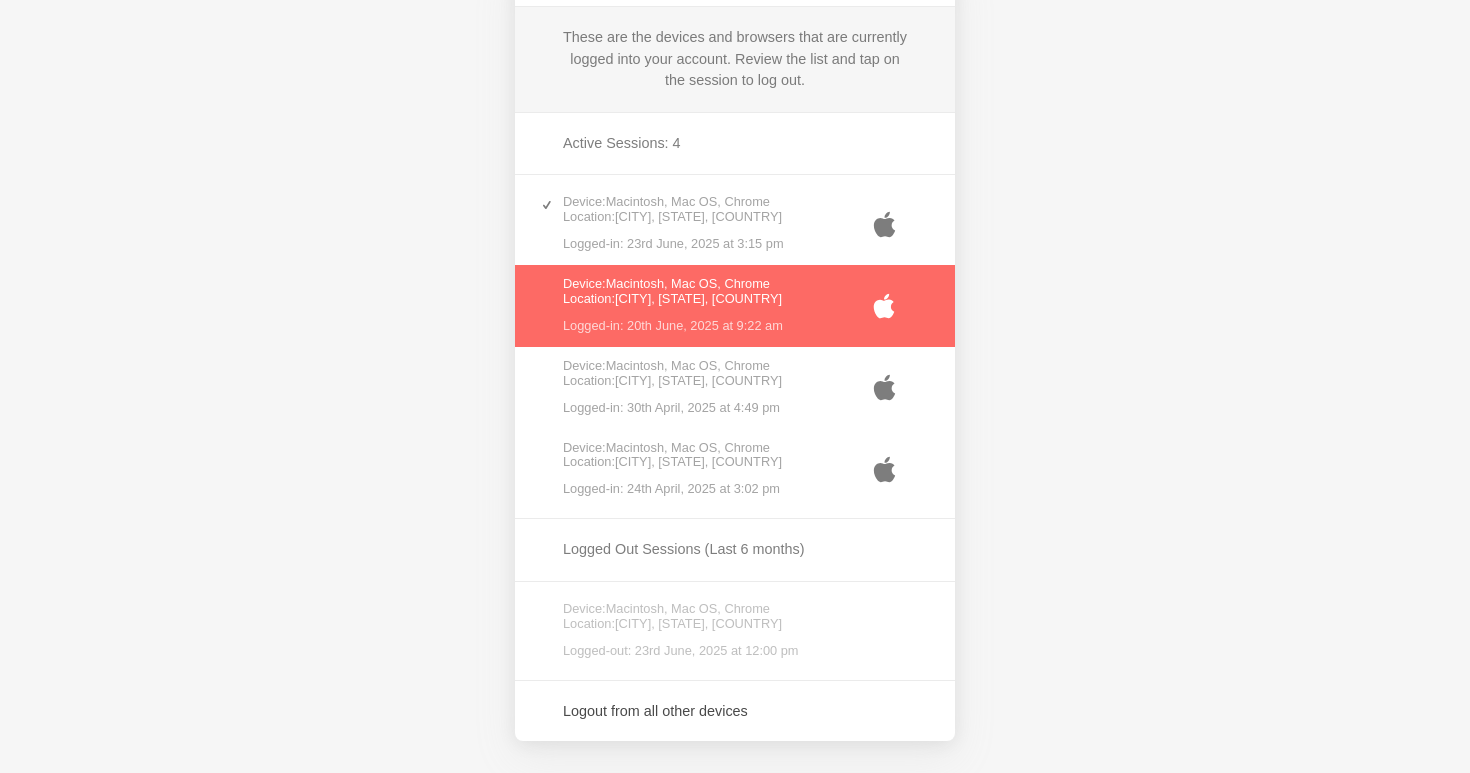 scroll, scrollTop: 0, scrollLeft: 0, axis: both 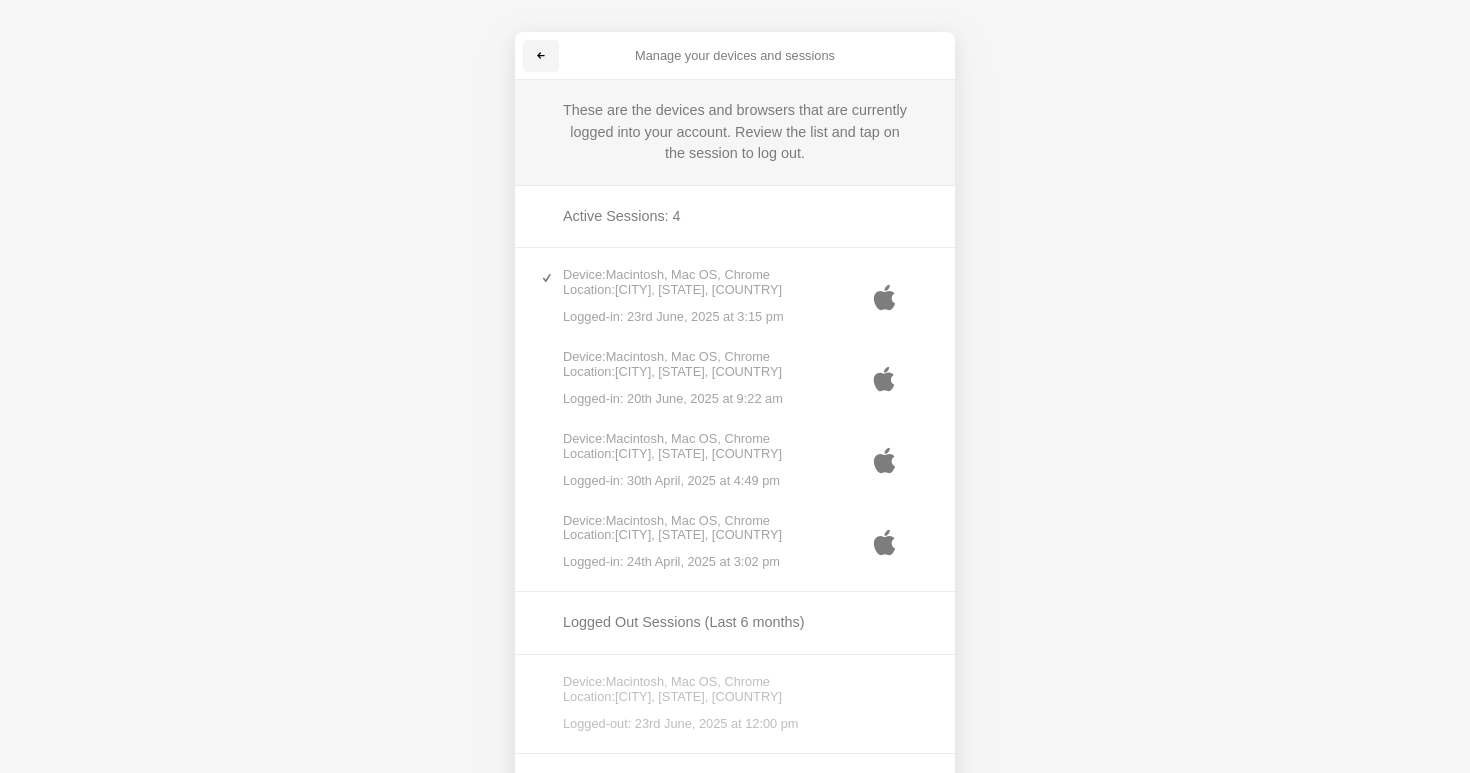 click at bounding box center [541, 56] 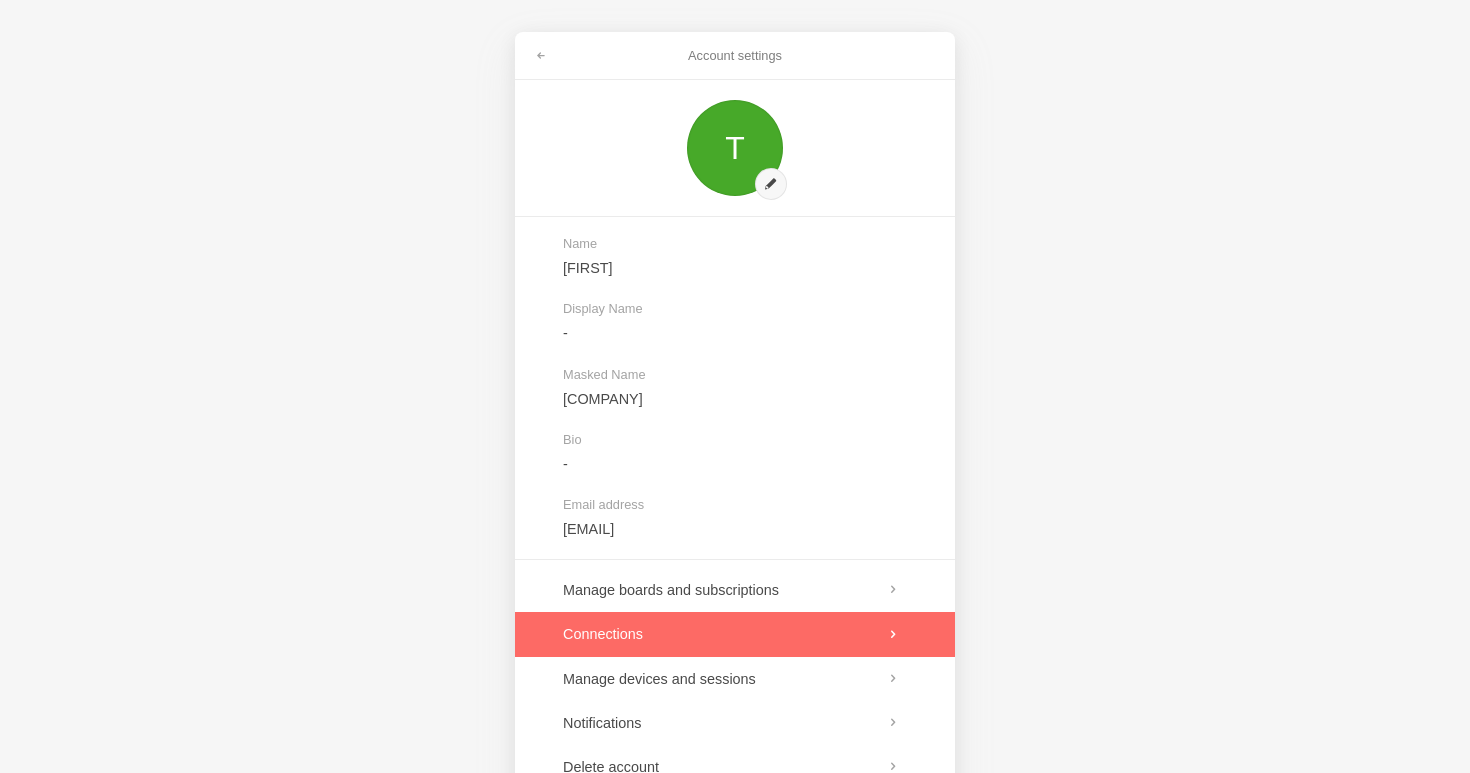 scroll, scrollTop: 100, scrollLeft: 0, axis: vertical 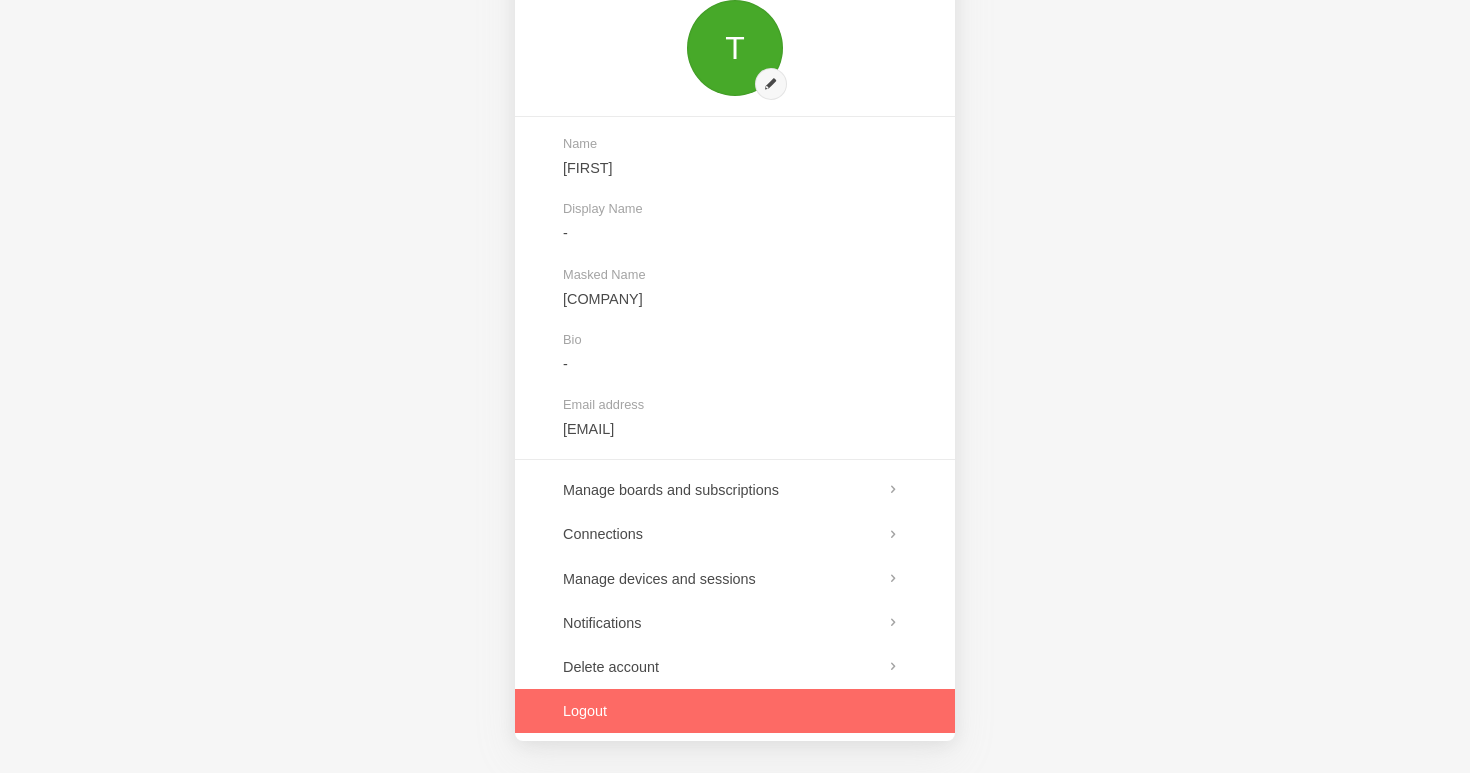 click at bounding box center (735, 711) 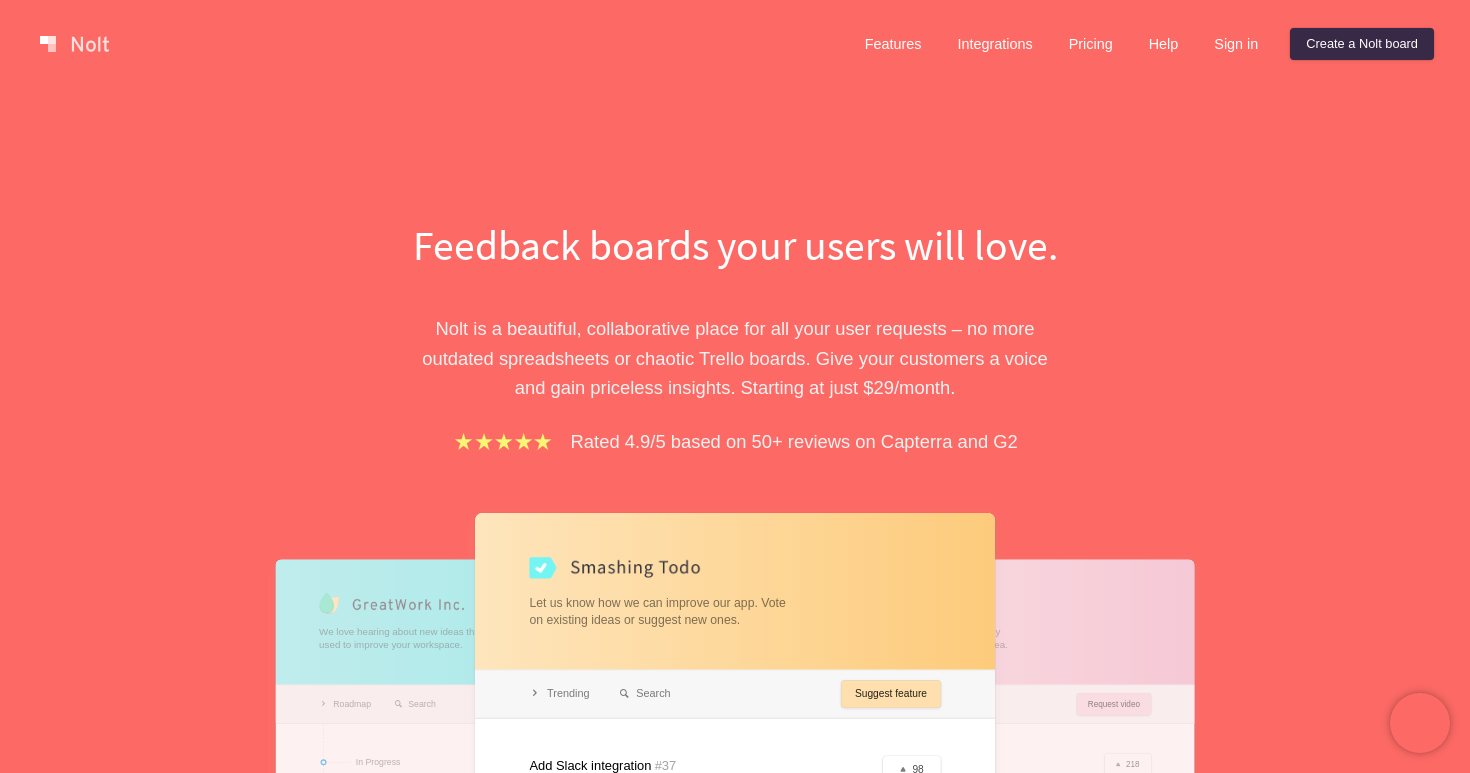 scroll, scrollTop: 0, scrollLeft: 0, axis: both 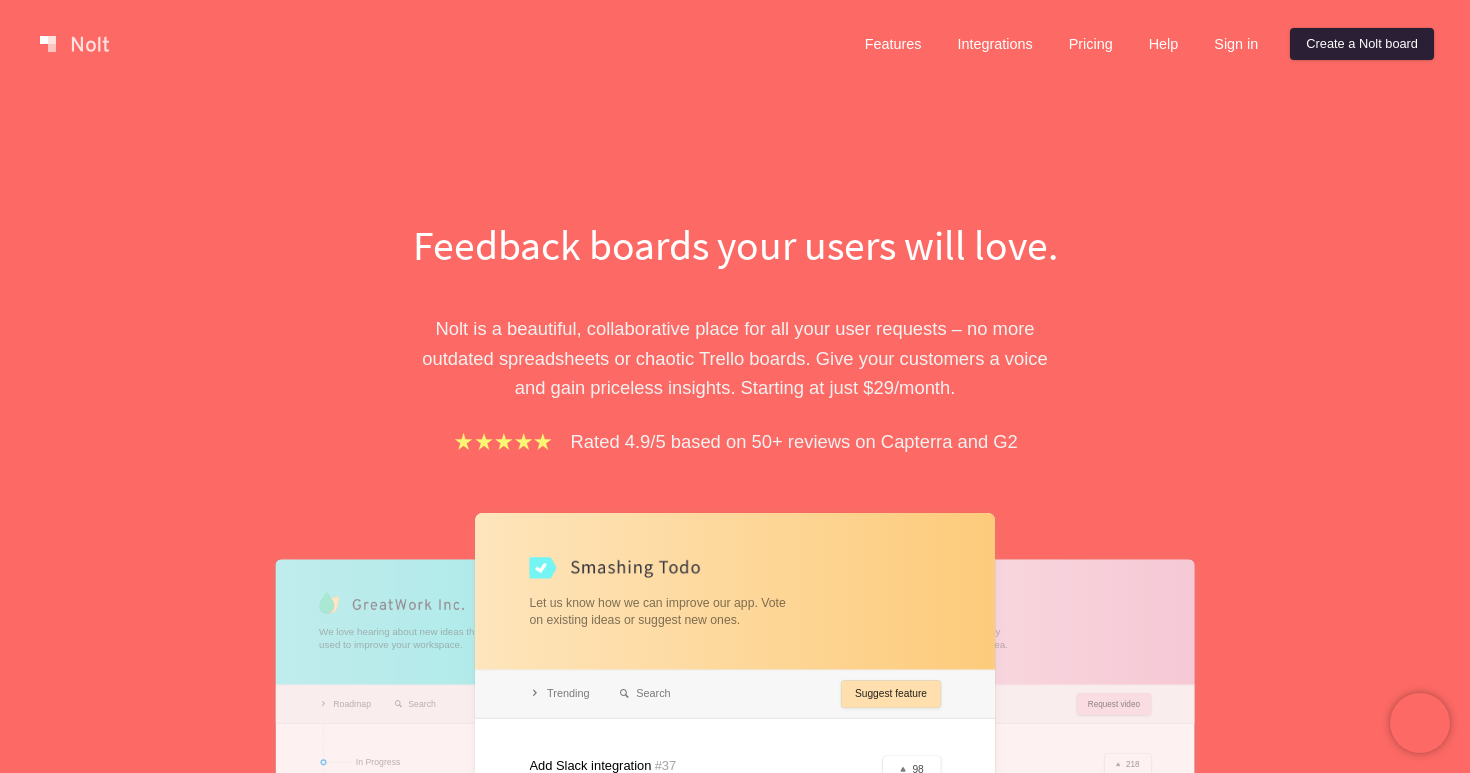 click on "Create a Nolt board" at bounding box center (1362, 44) 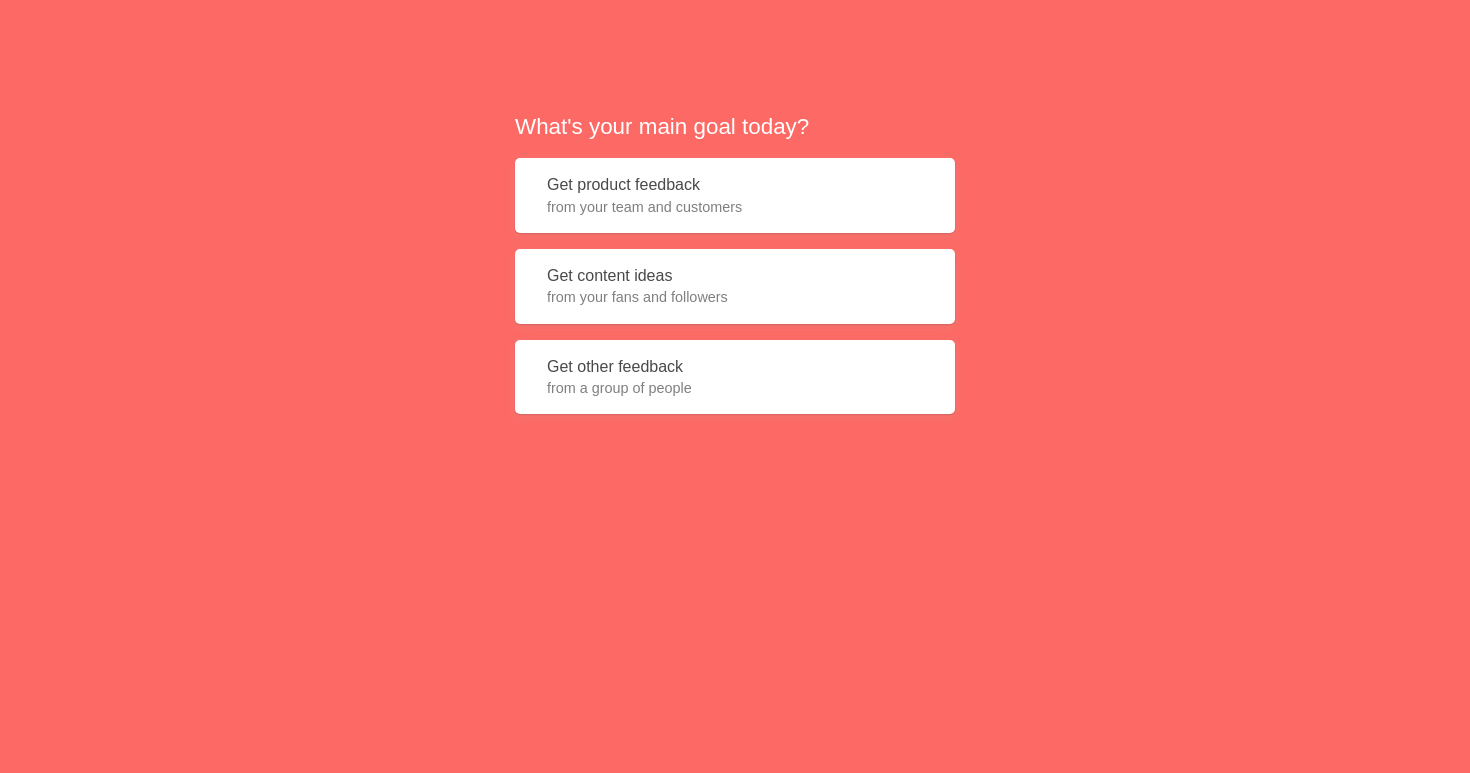 click on "Get product feedback from your team and customers" at bounding box center [735, 195] 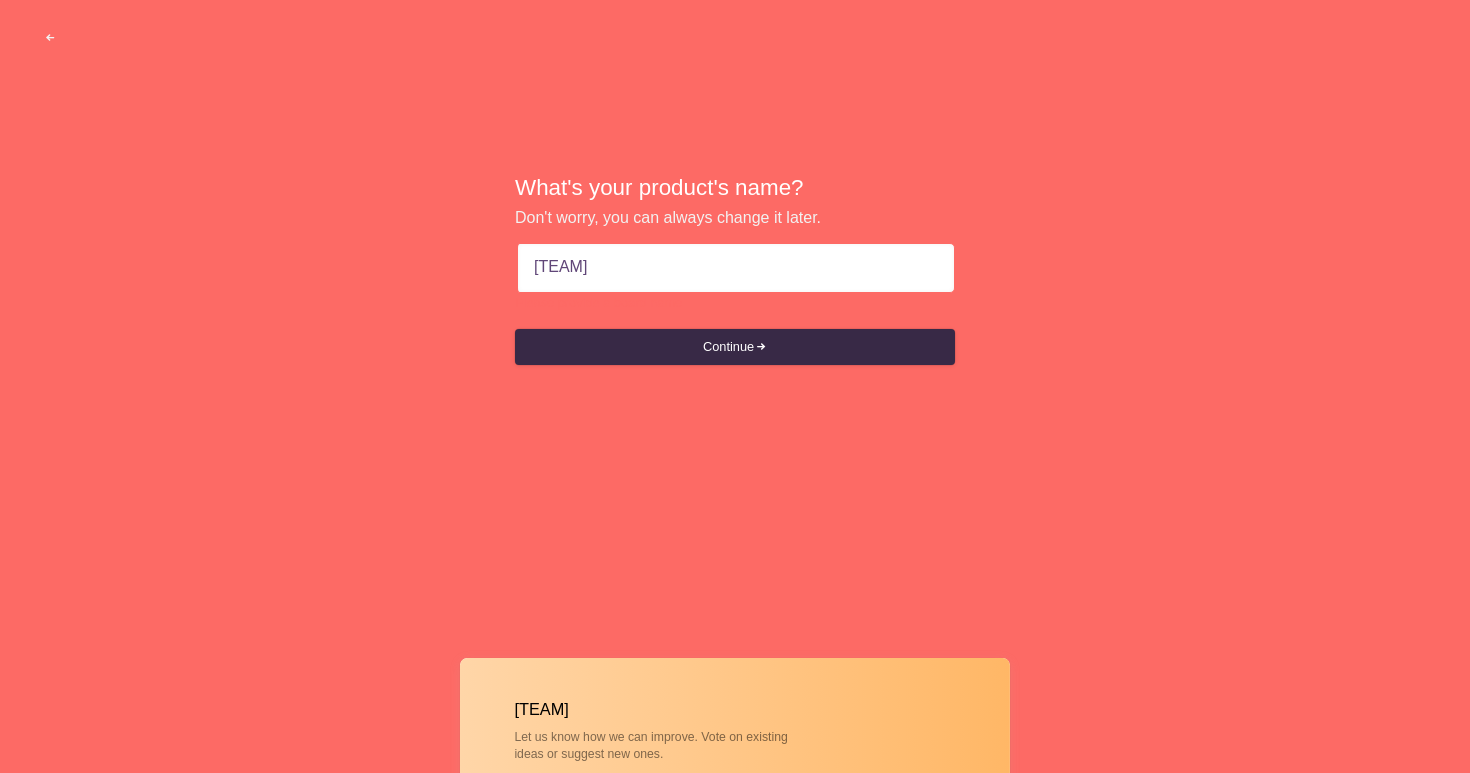 type on "[TEAM]" 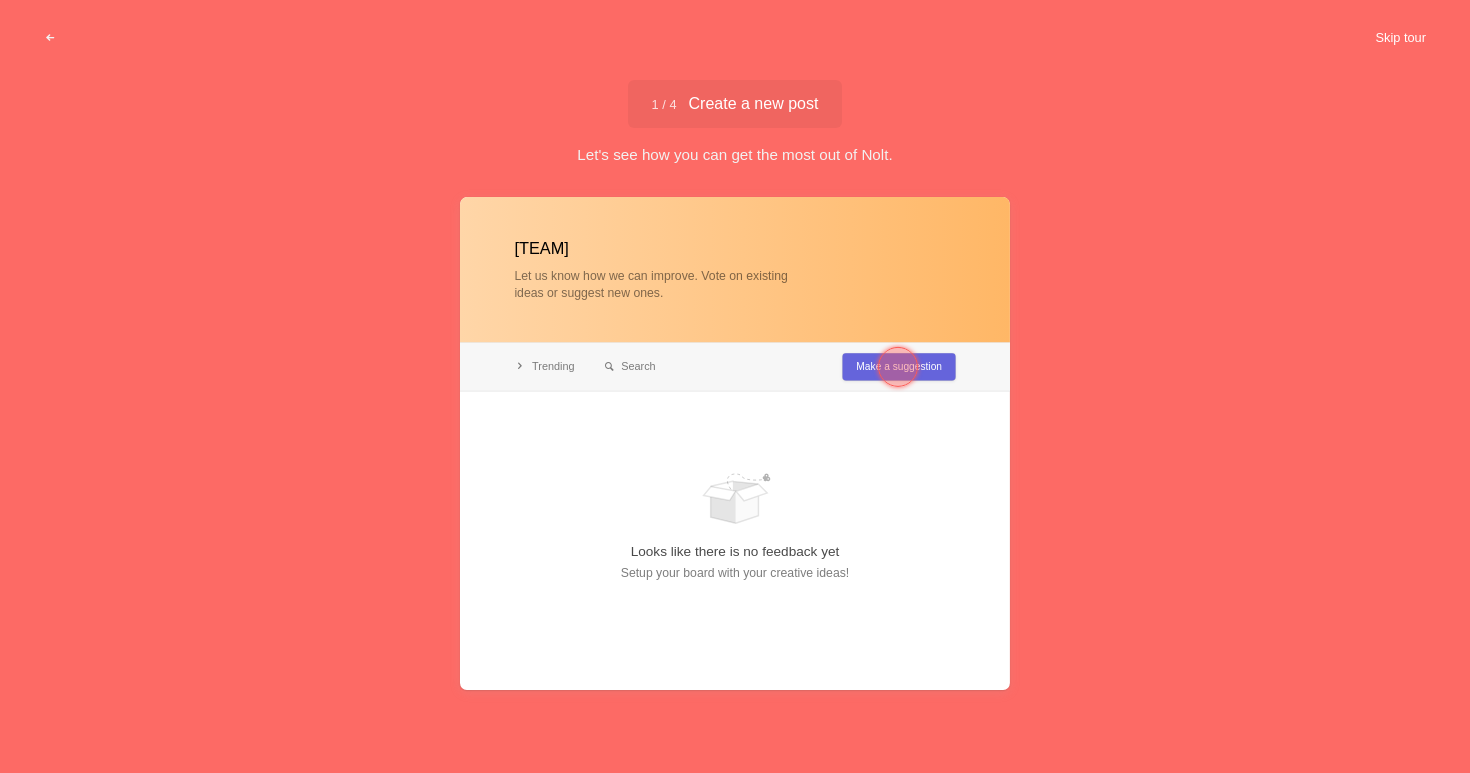 click on "Skip tour" at bounding box center (1400, 38) 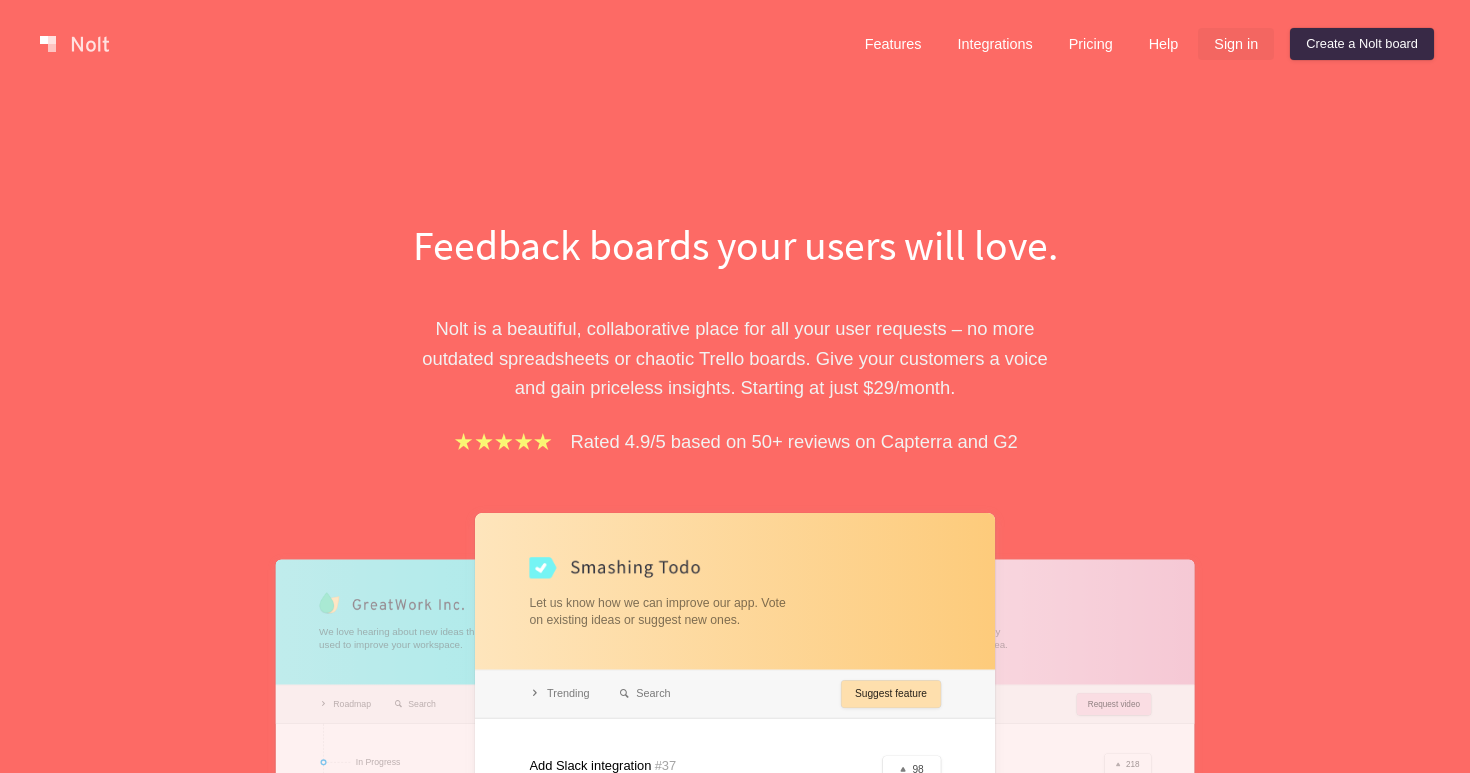 click on "Sign in" at bounding box center (1236, 44) 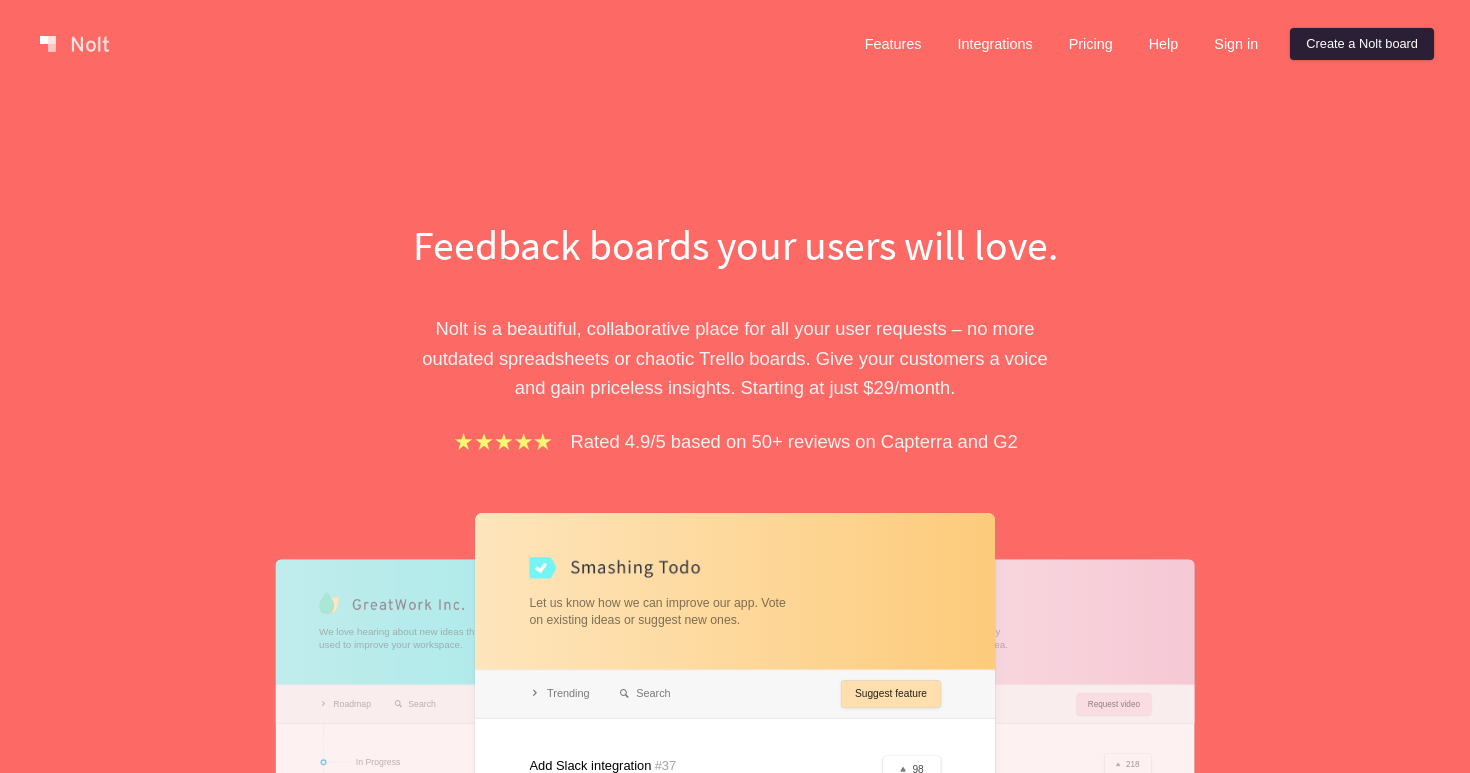 click on "Create a Nolt board" at bounding box center (1362, 44) 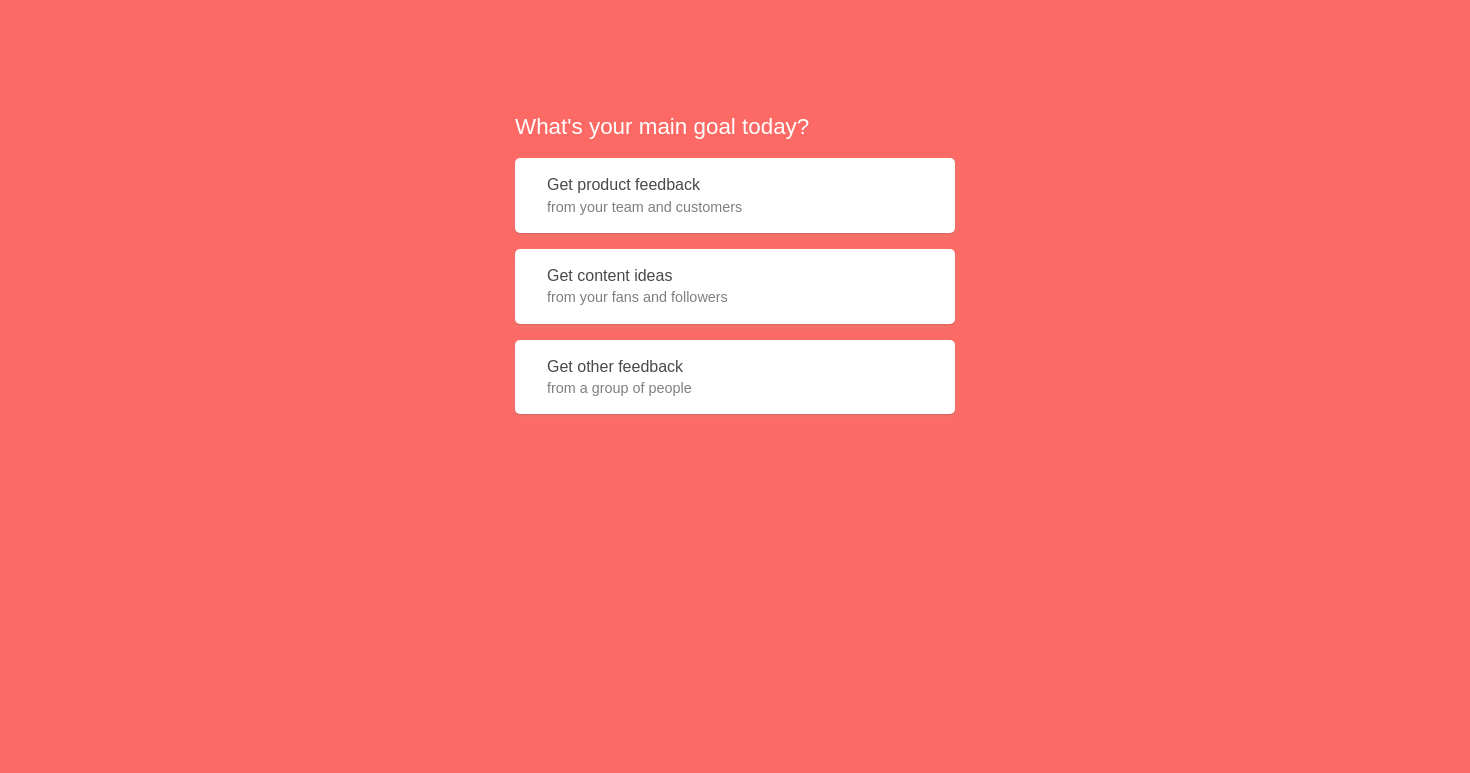 click on "What's your main goal today? Get product feedback from your team and customers Get content ideas from your fans and followers Get other feedback from a group of people" at bounding box center [735, 262] 